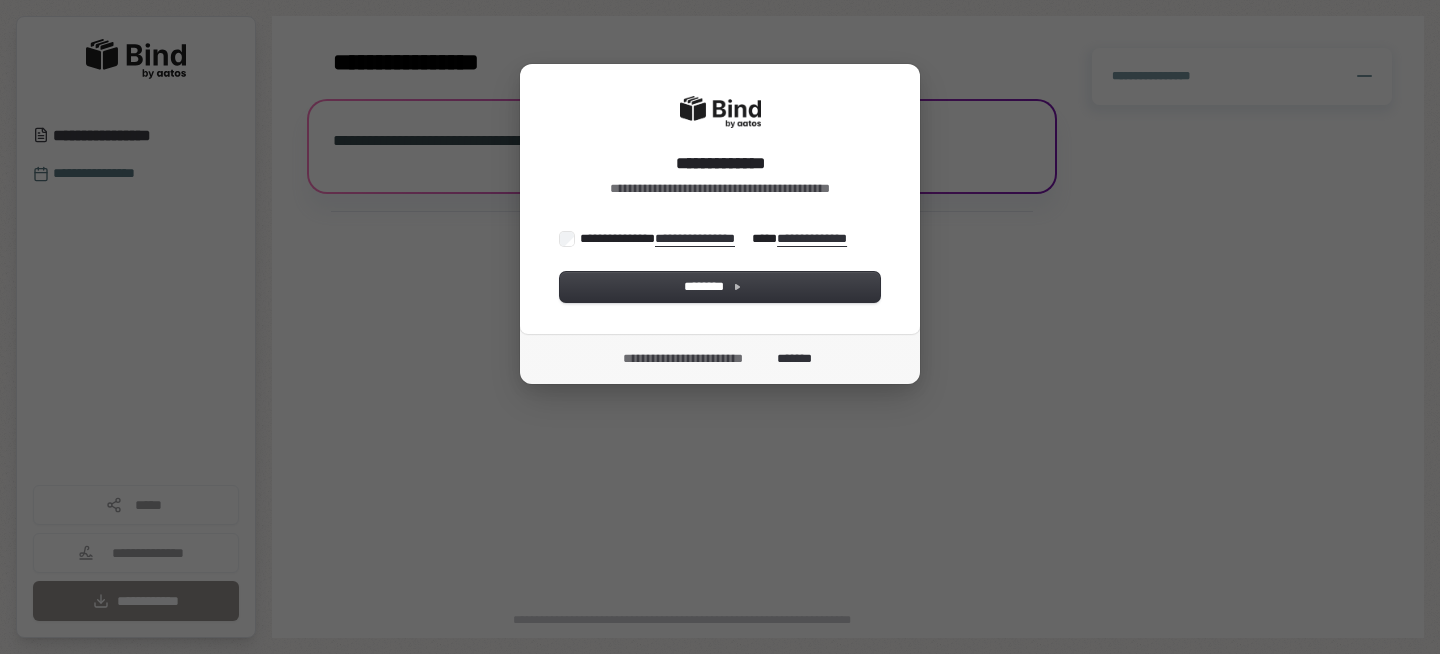 scroll, scrollTop: 0, scrollLeft: 0, axis: both 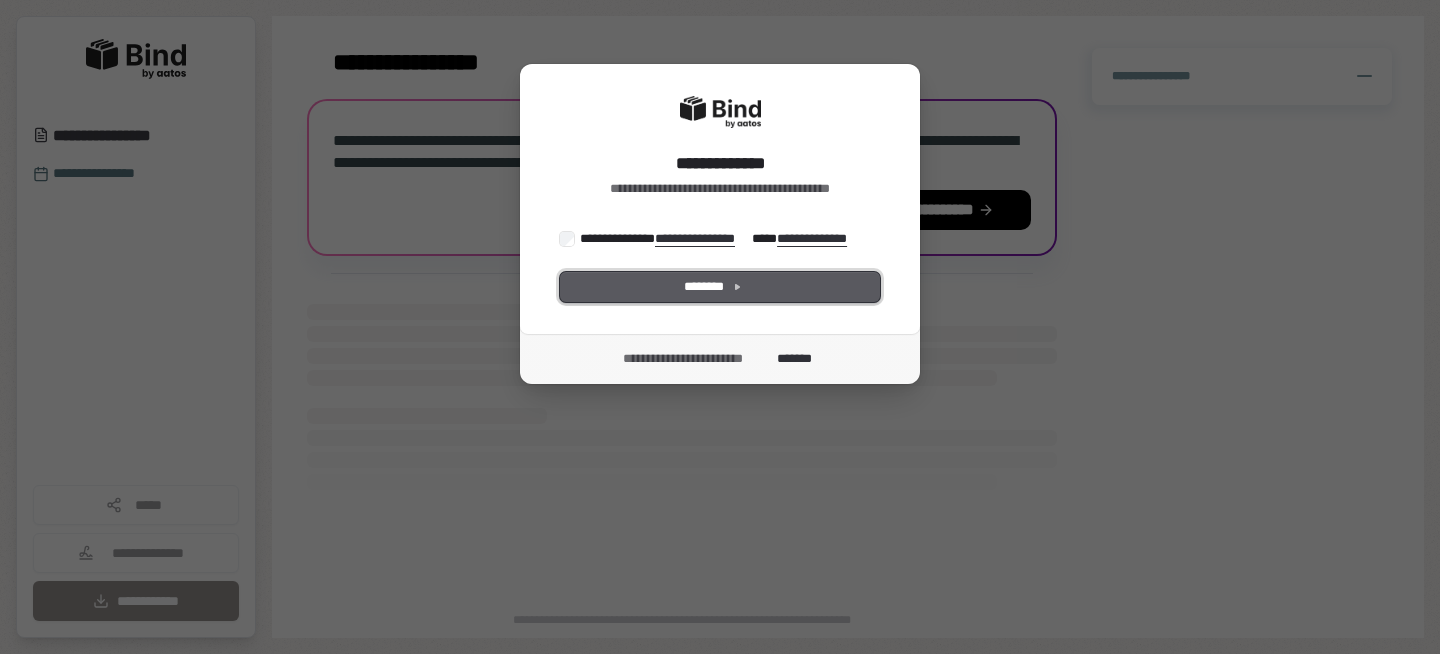 click on "********" at bounding box center [720, 287] 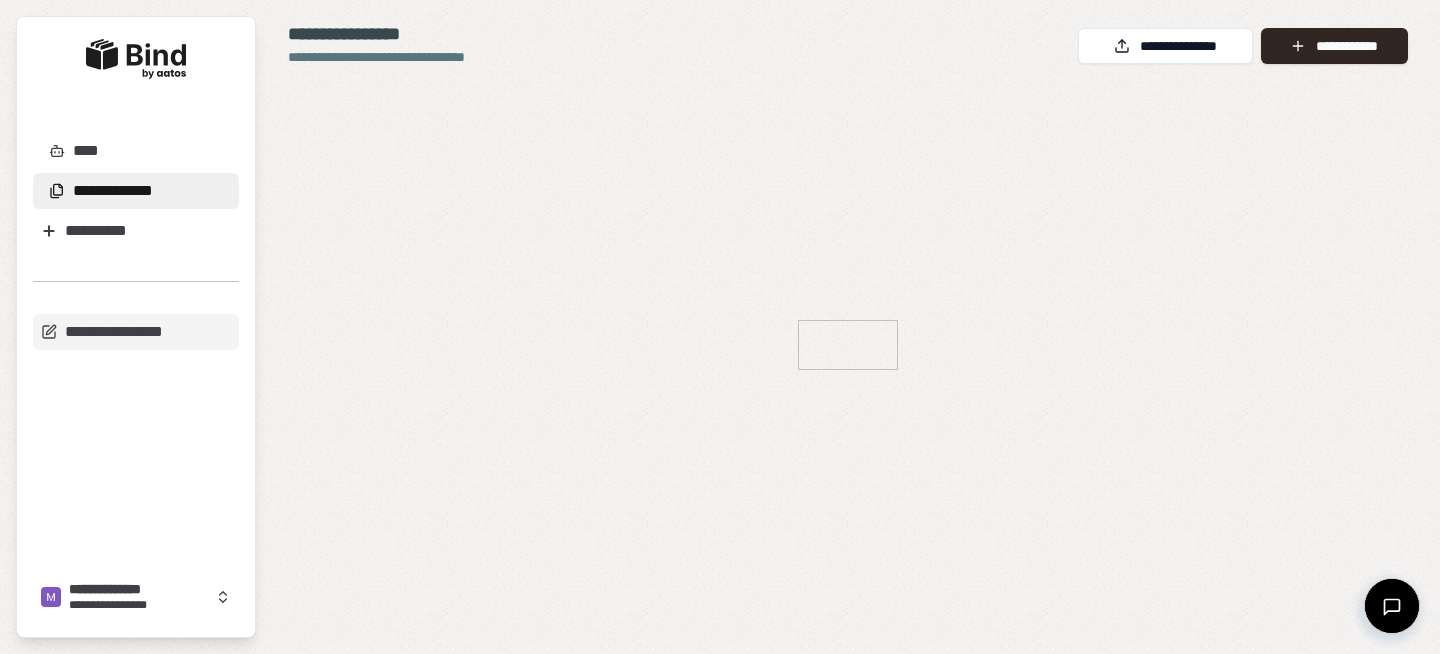 scroll, scrollTop: 0, scrollLeft: 0, axis: both 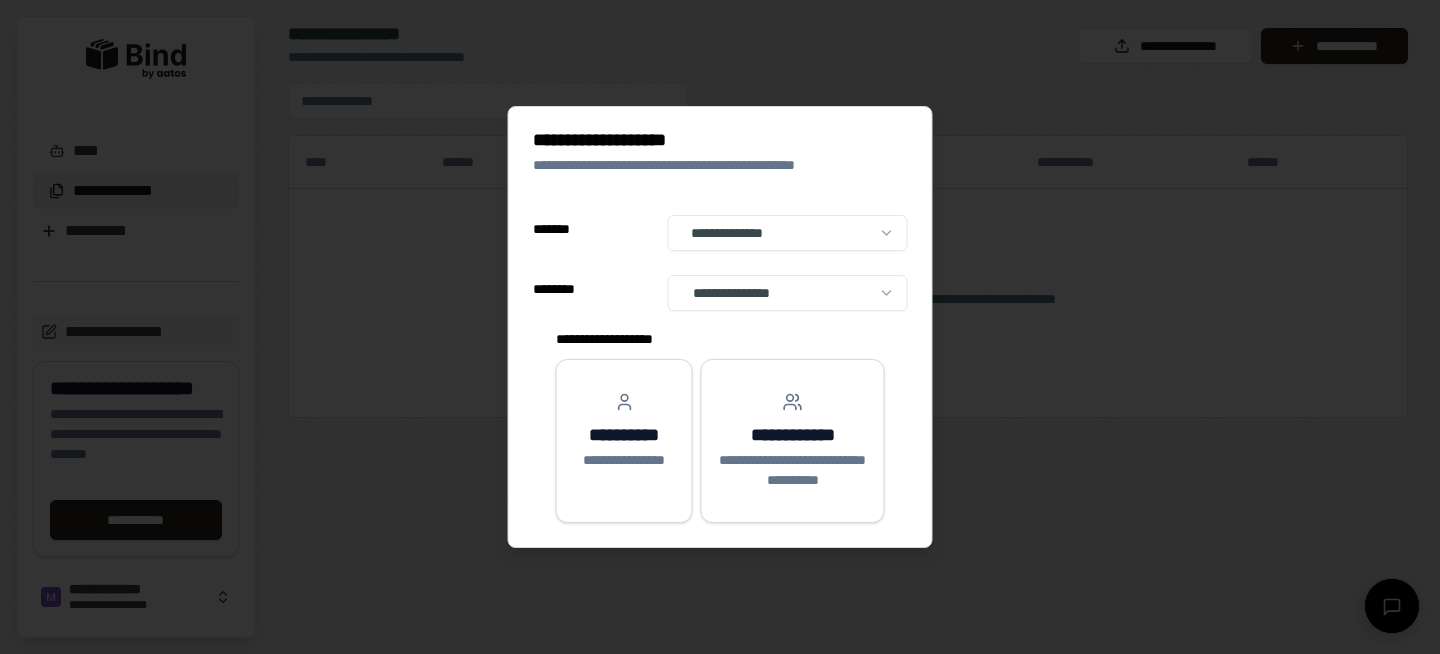 select on "**" 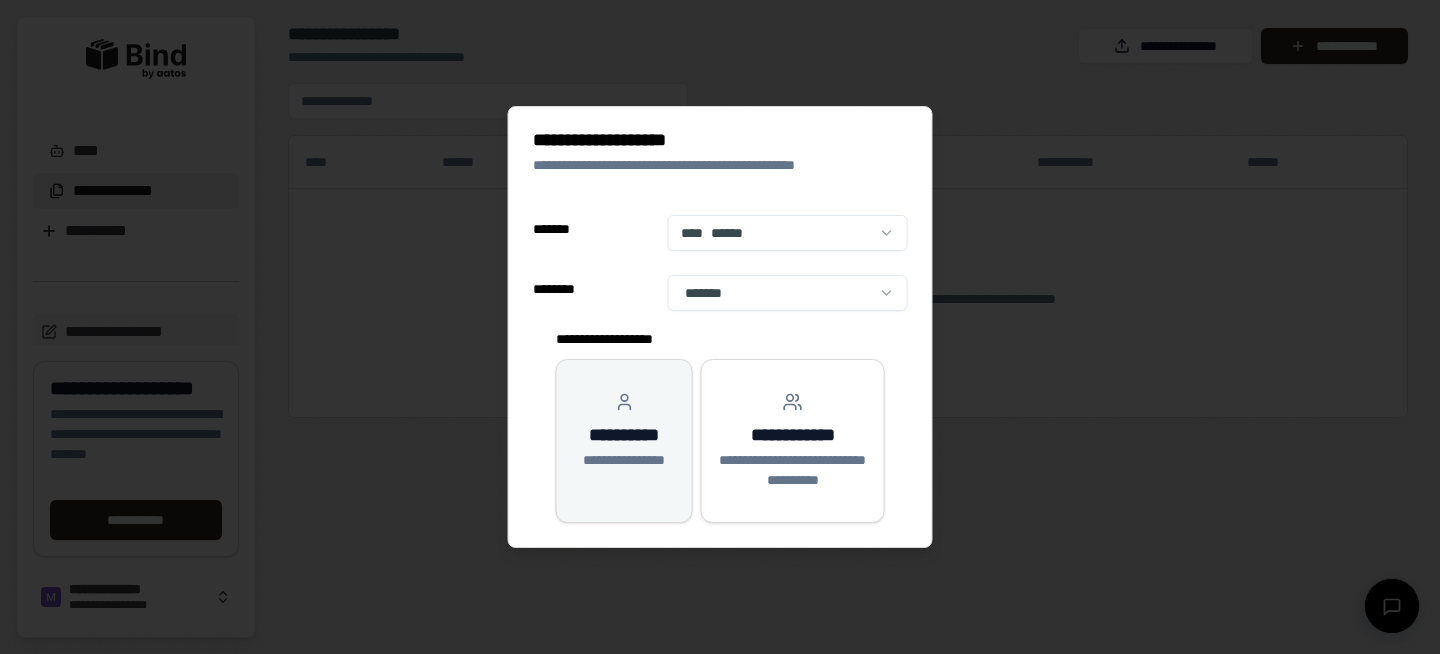 click on "**********" at bounding box center [624, 431] 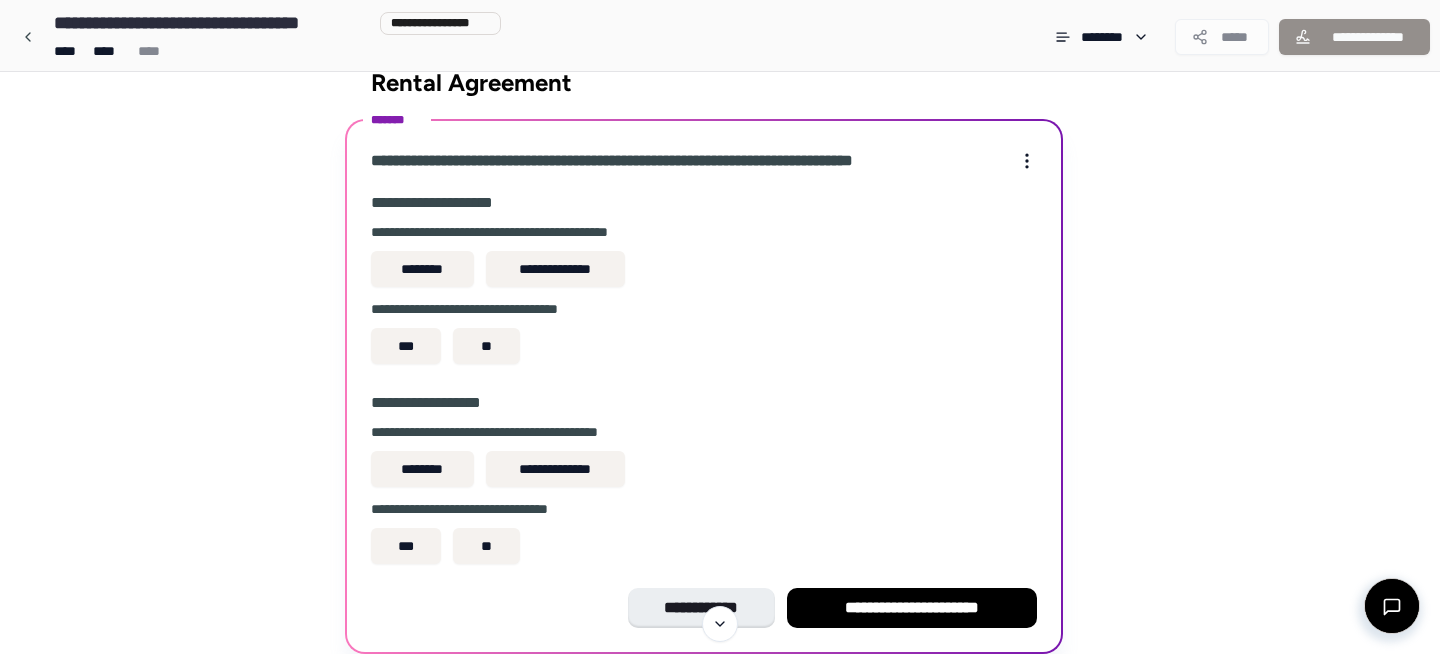 scroll, scrollTop: 0, scrollLeft: 0, axis: both 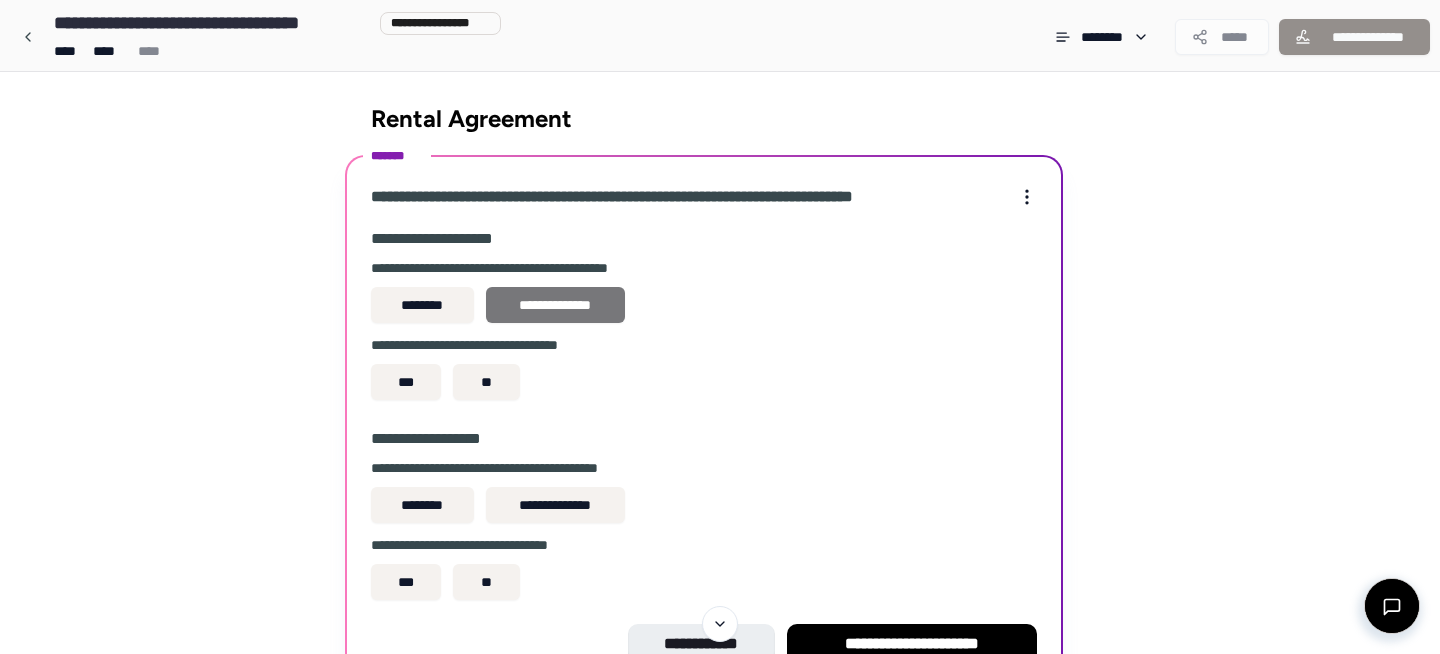 click on "**********" at bounding box center (555, 305) 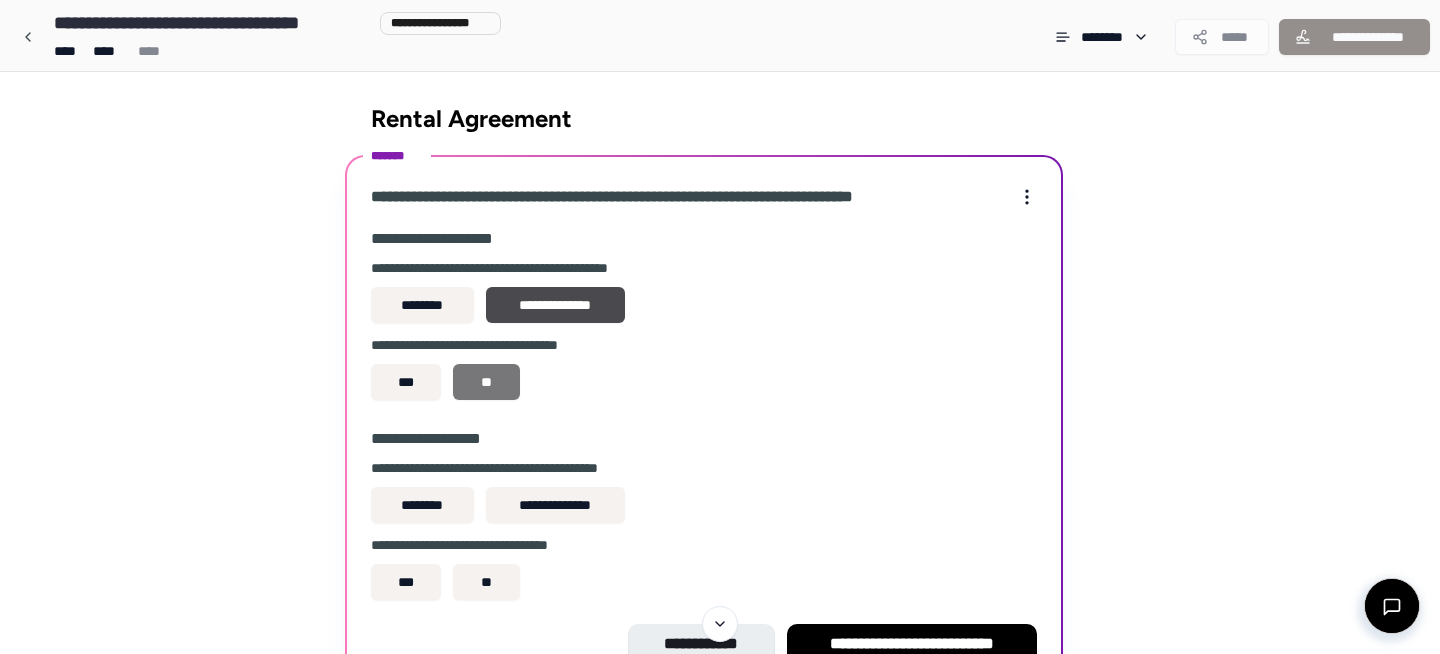 click on "**" at bounding box center [486, 382] 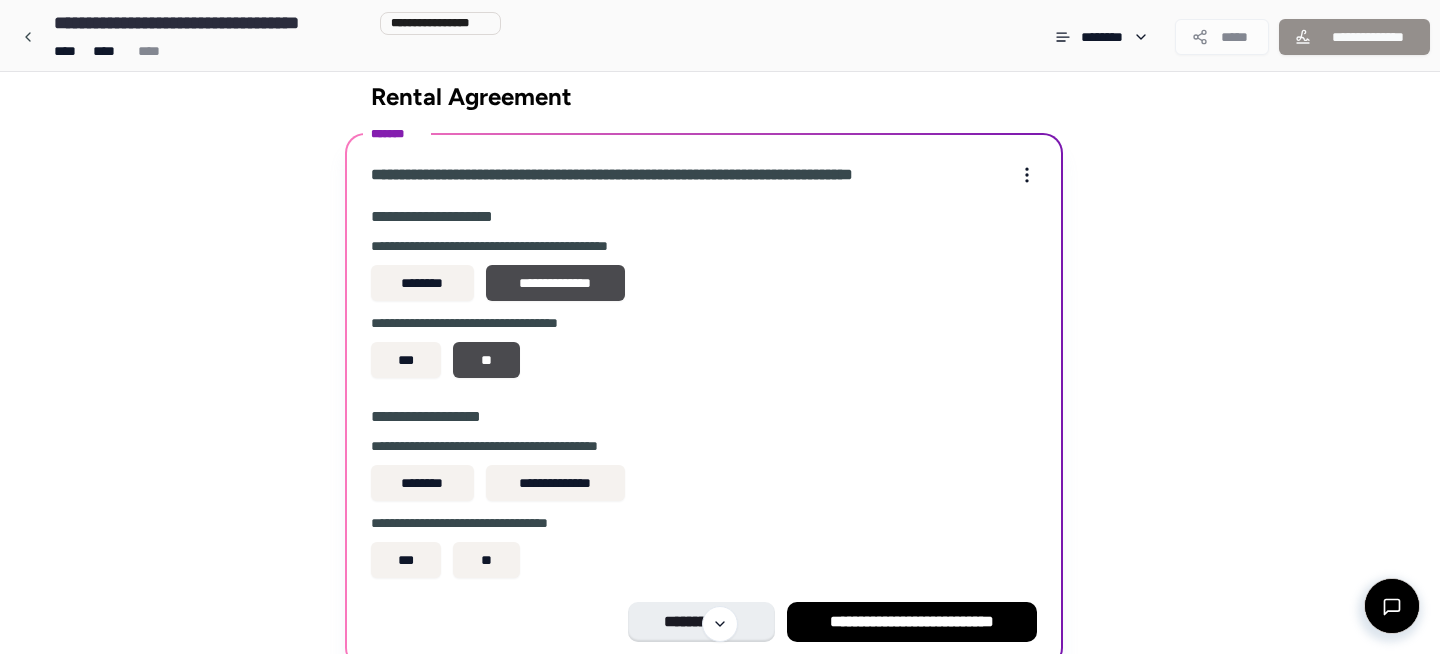 scroll, scrollTop: 40, scrollLeft: 0, axis: vertical 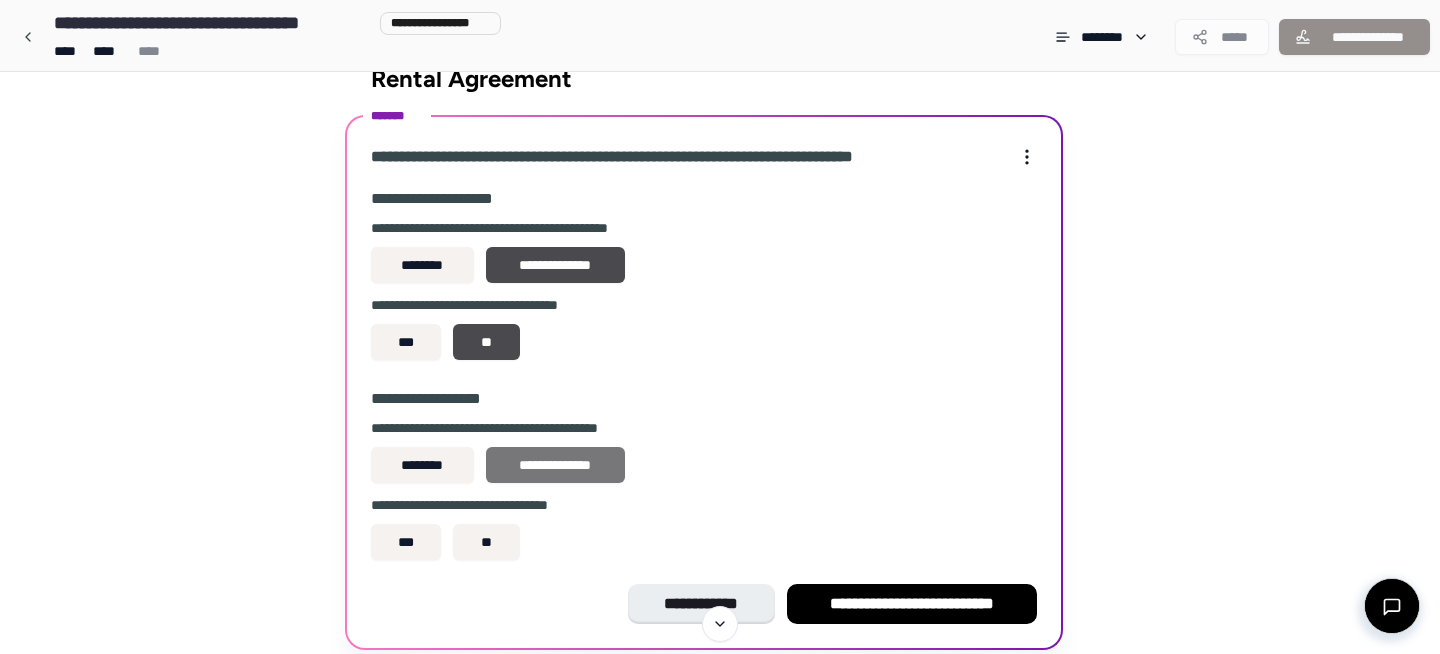 click on "**********" at bounding box center [555, 465] 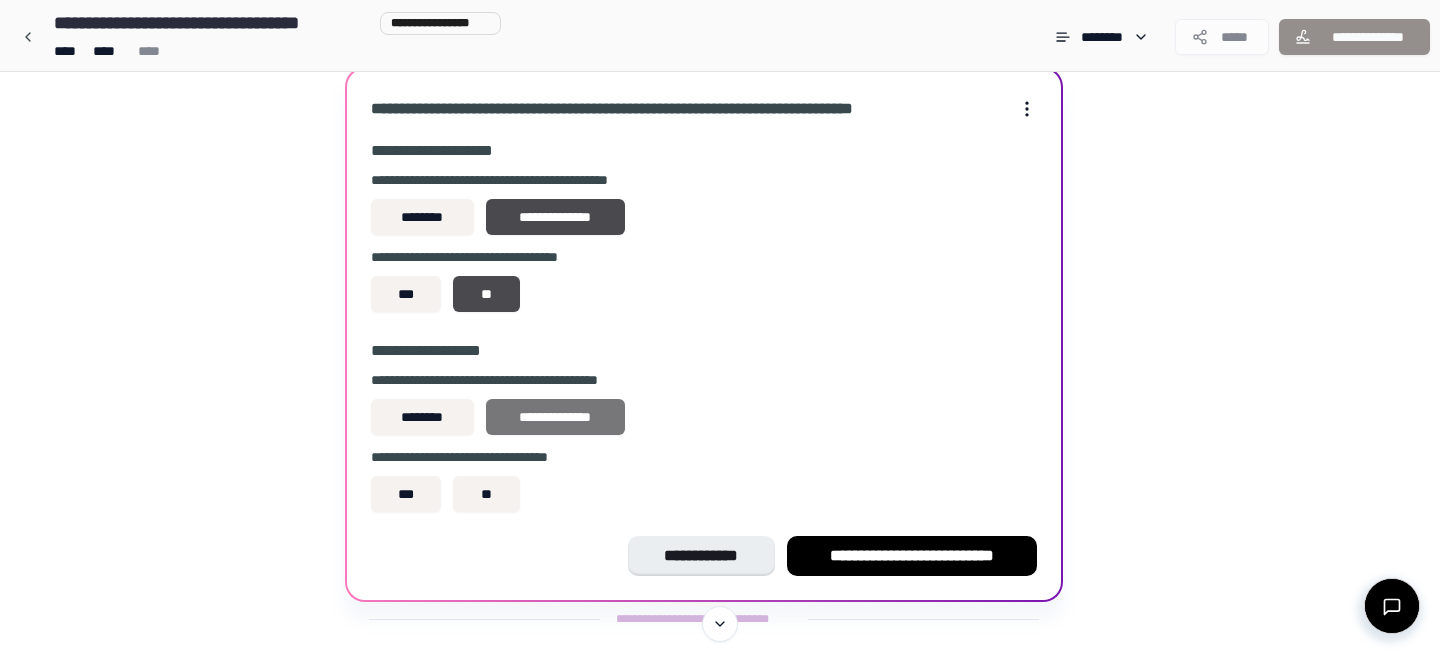scroll, scrollTop: 102, scrollLeft: 0, axis: vertical 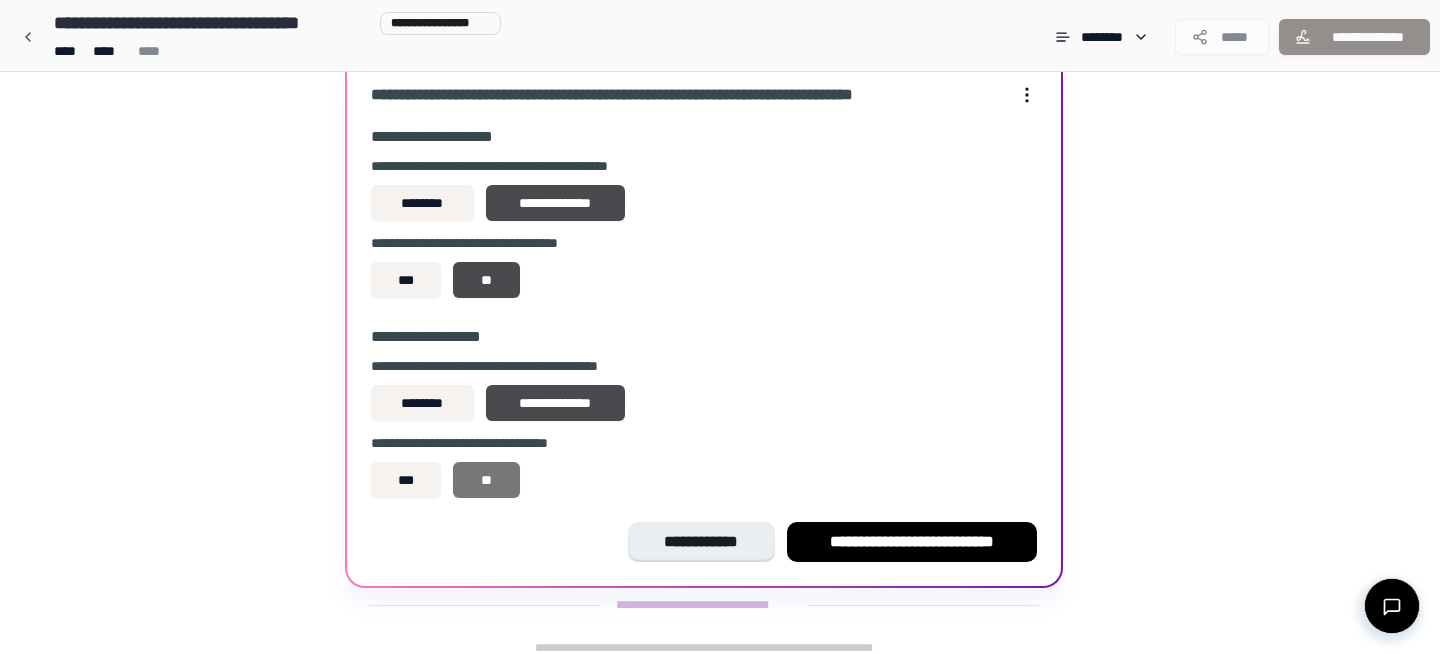 click on "**" at bounding box center [486, 480] 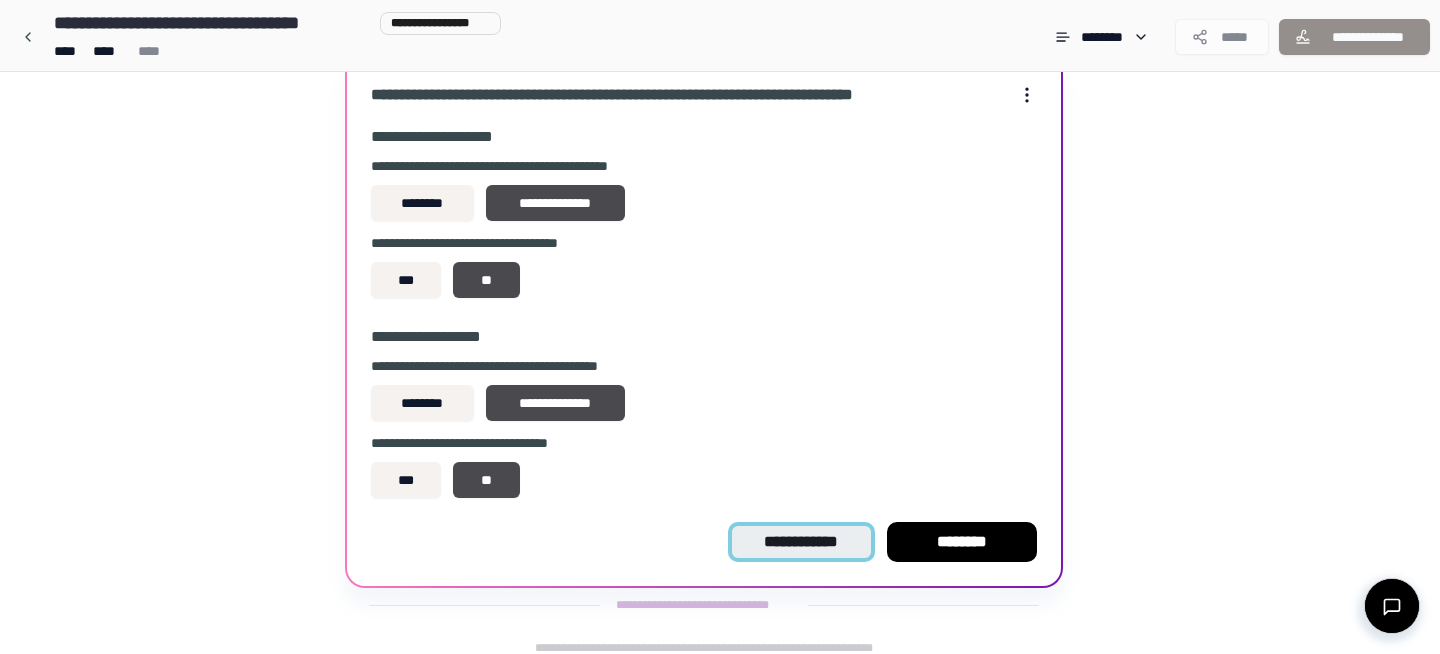 click on "**********" at bounding box center [801, 542] 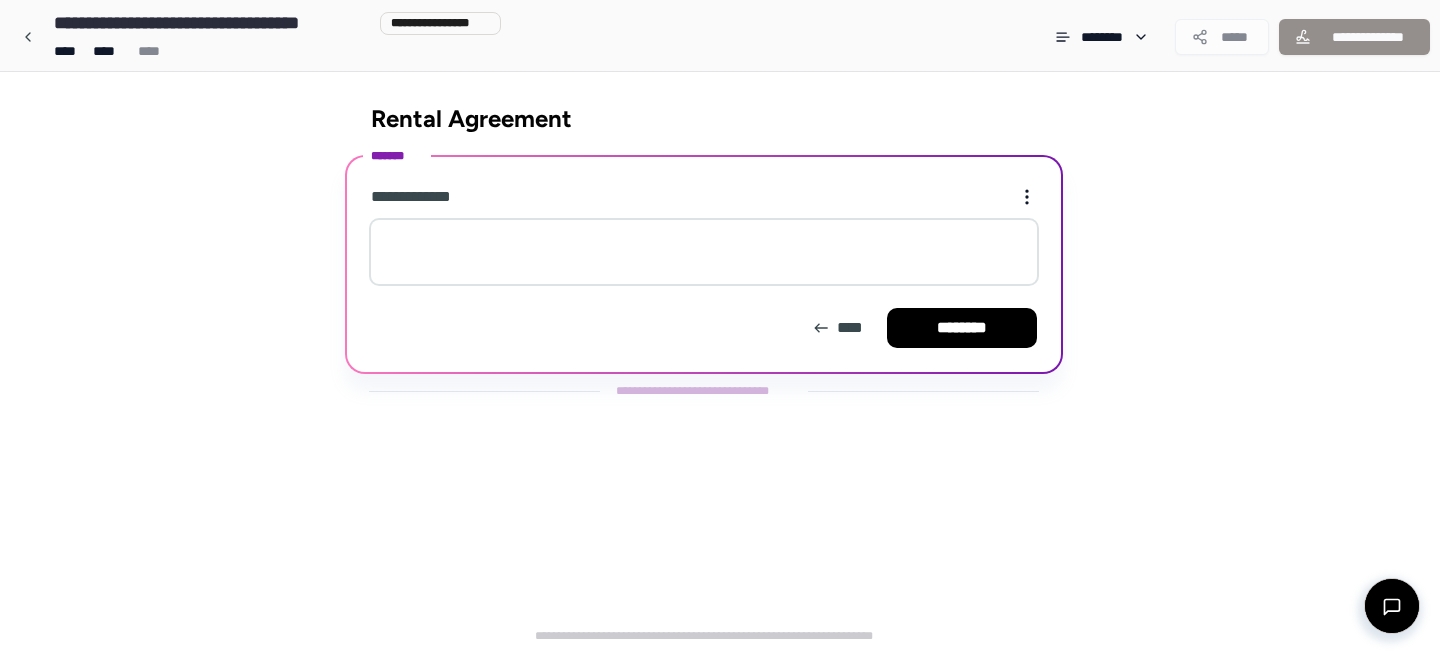 click at bounding box center (704, 252) 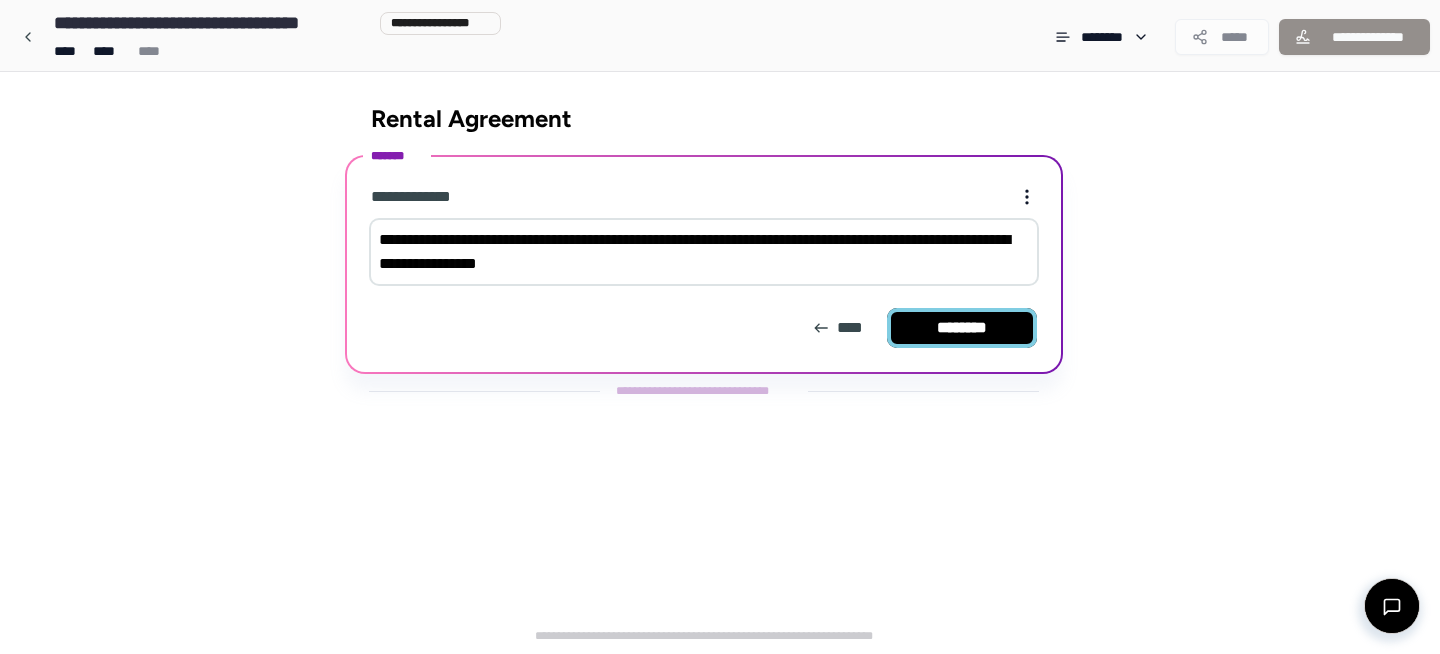 type on "**********" 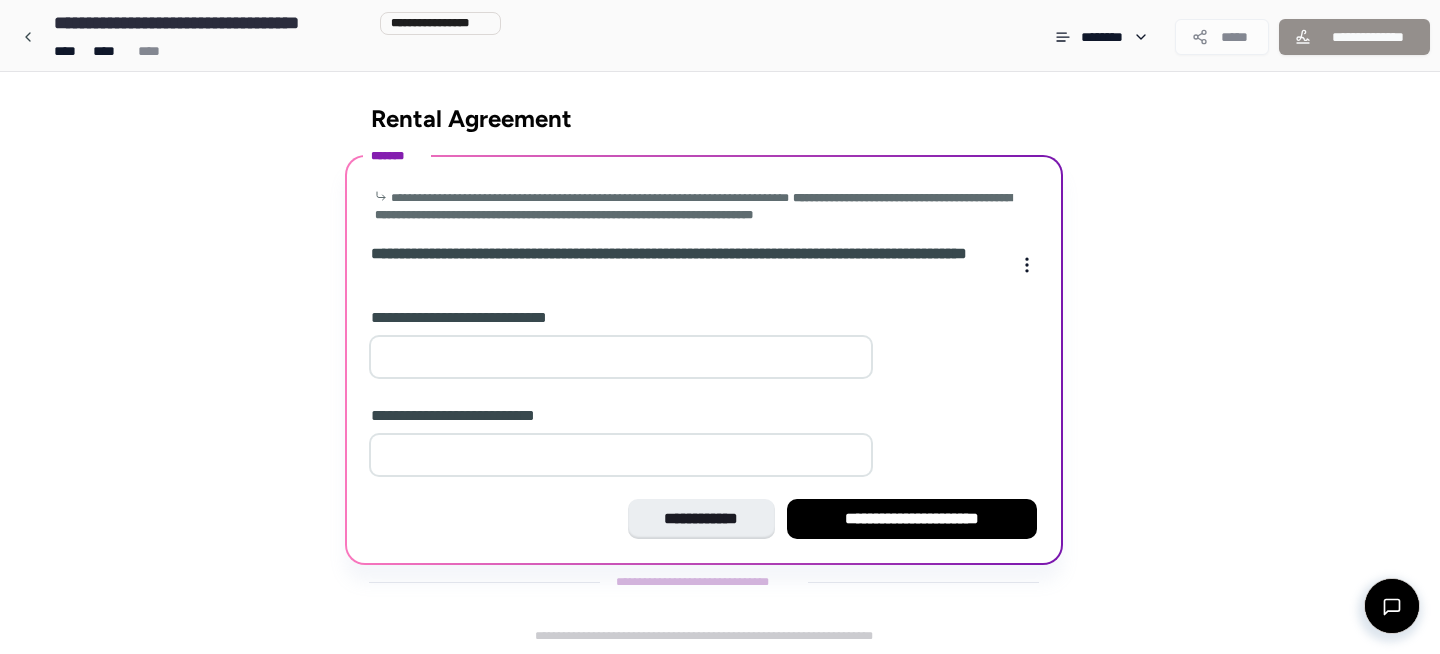 click at bounding box center (621, 357) 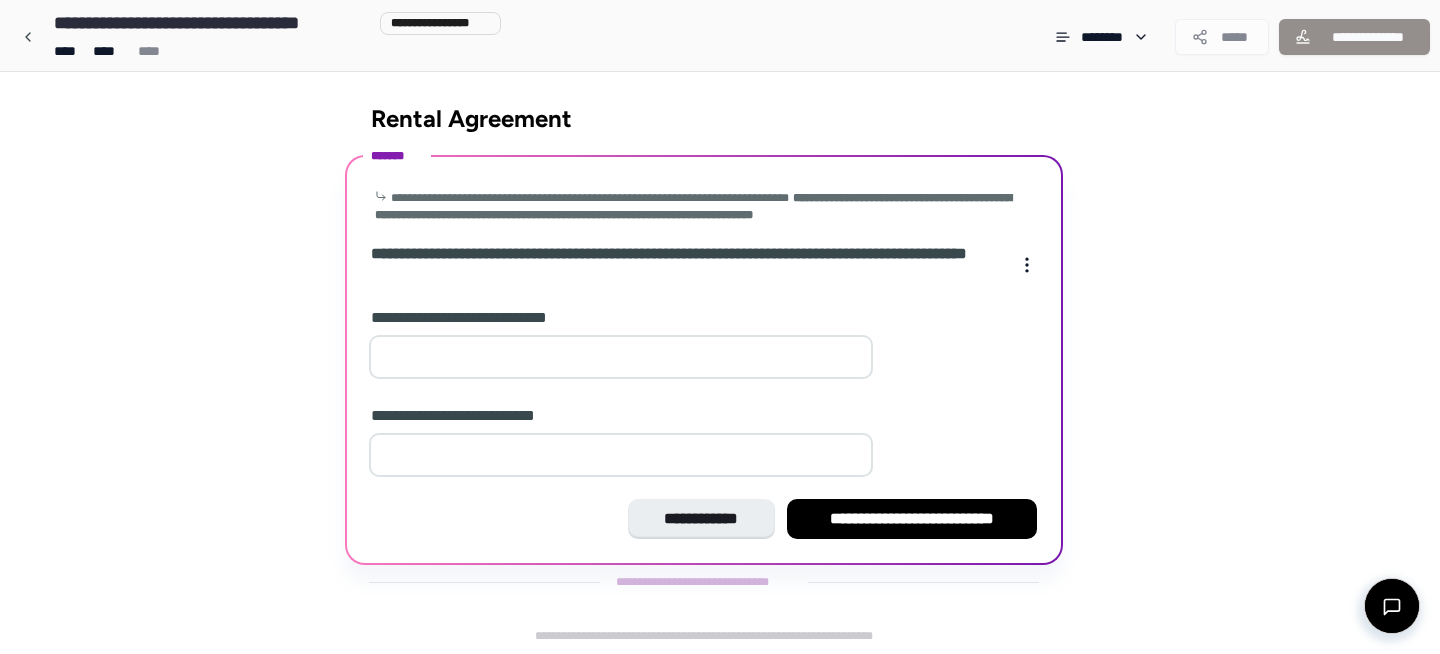type on "*" 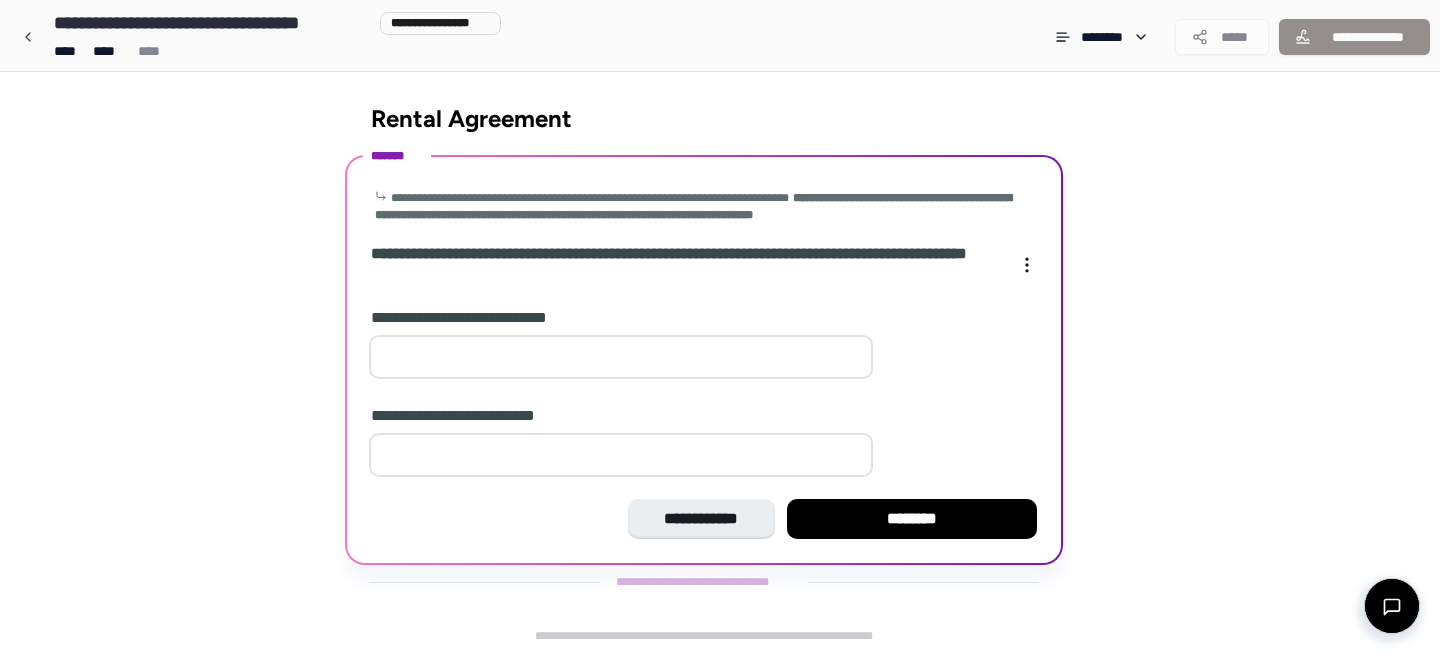 click on "*" at bounding box center [621, 455] 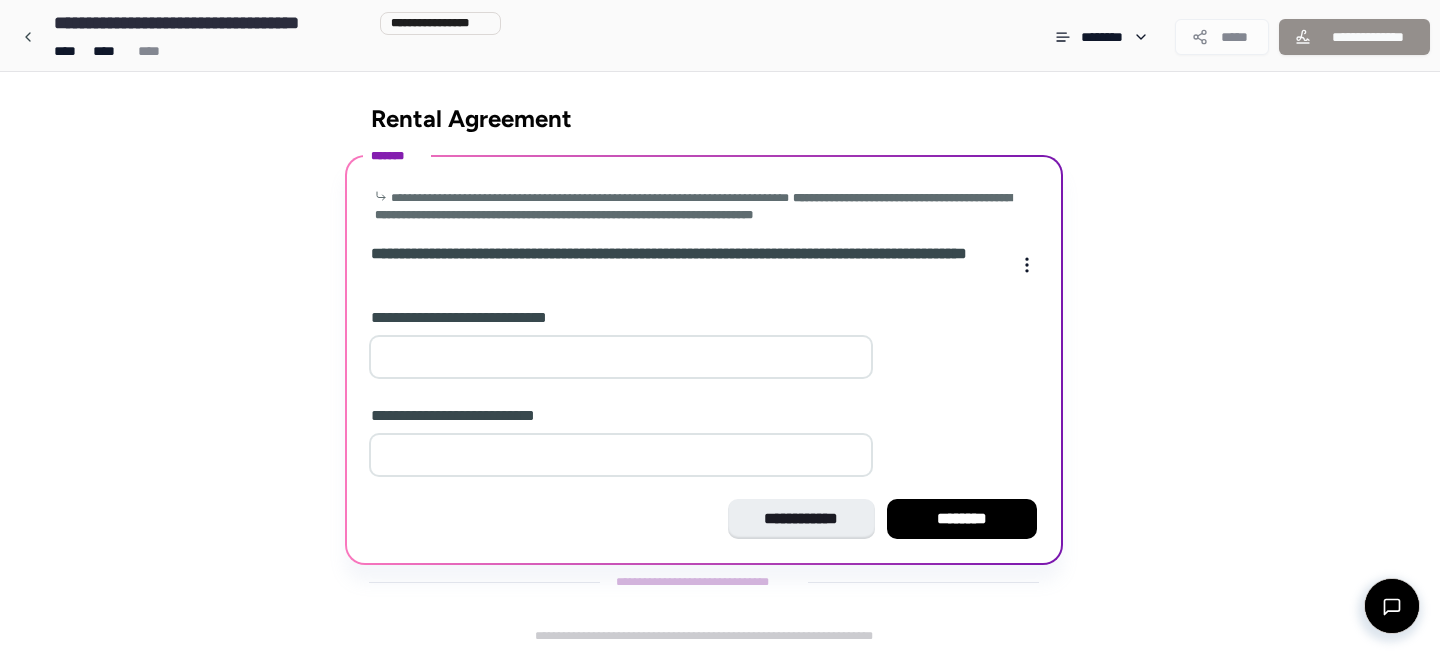 click on "*" at bounding box center (621, 455) 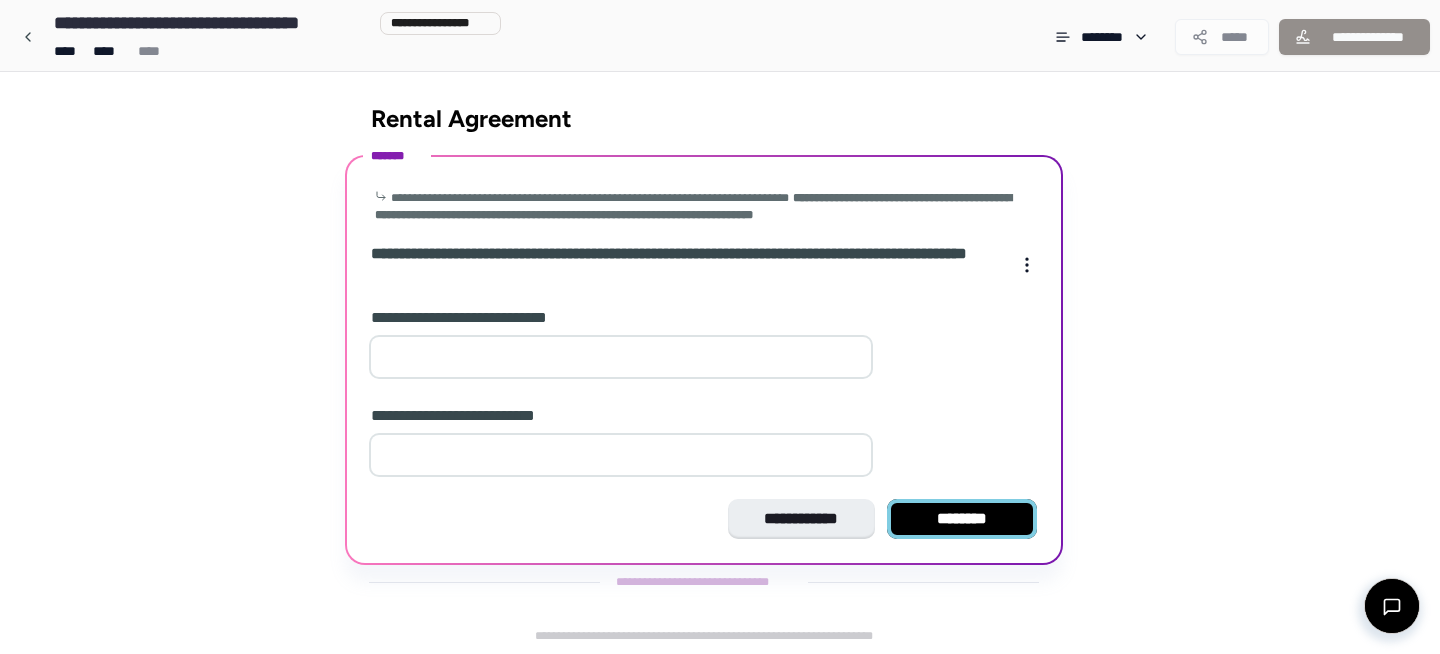 click on "********" at bounding box center [962, 519] 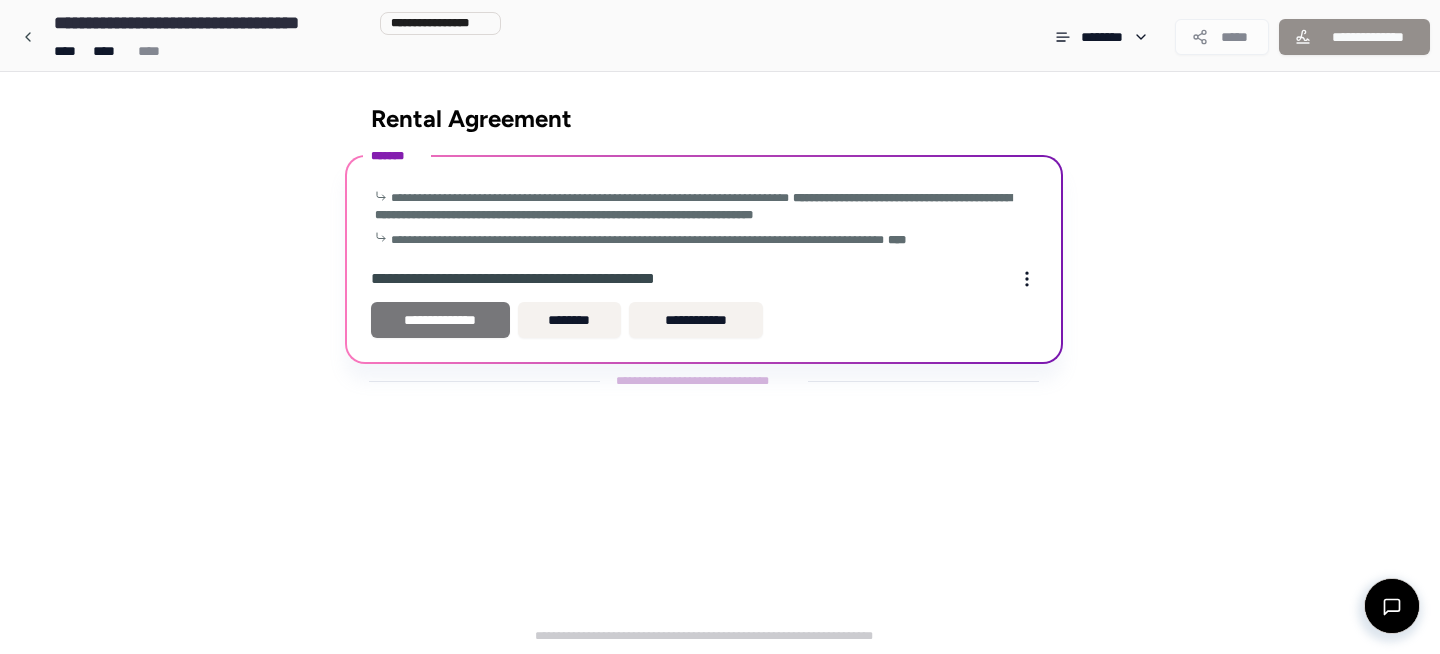 click on "**********" at bounding box center (440, 320) 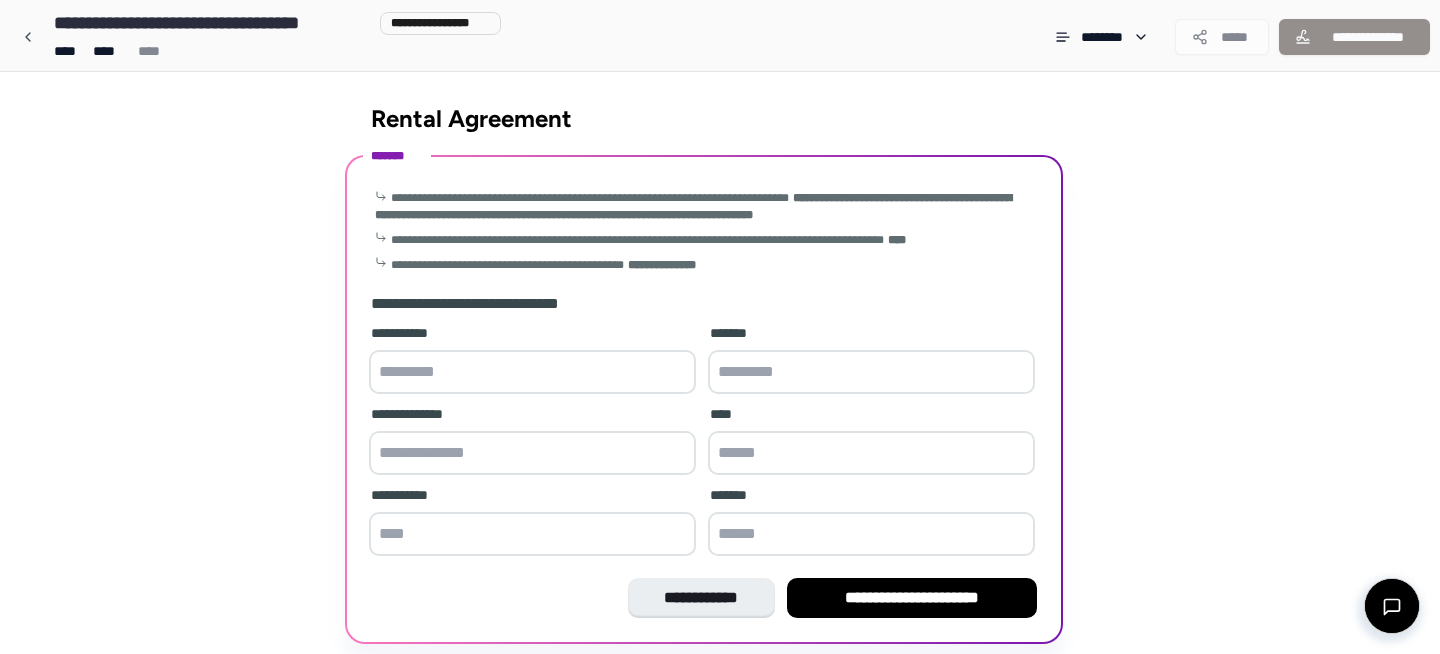 scroll, scrollTop: 70, scrollLeft: 0, axis: vertical 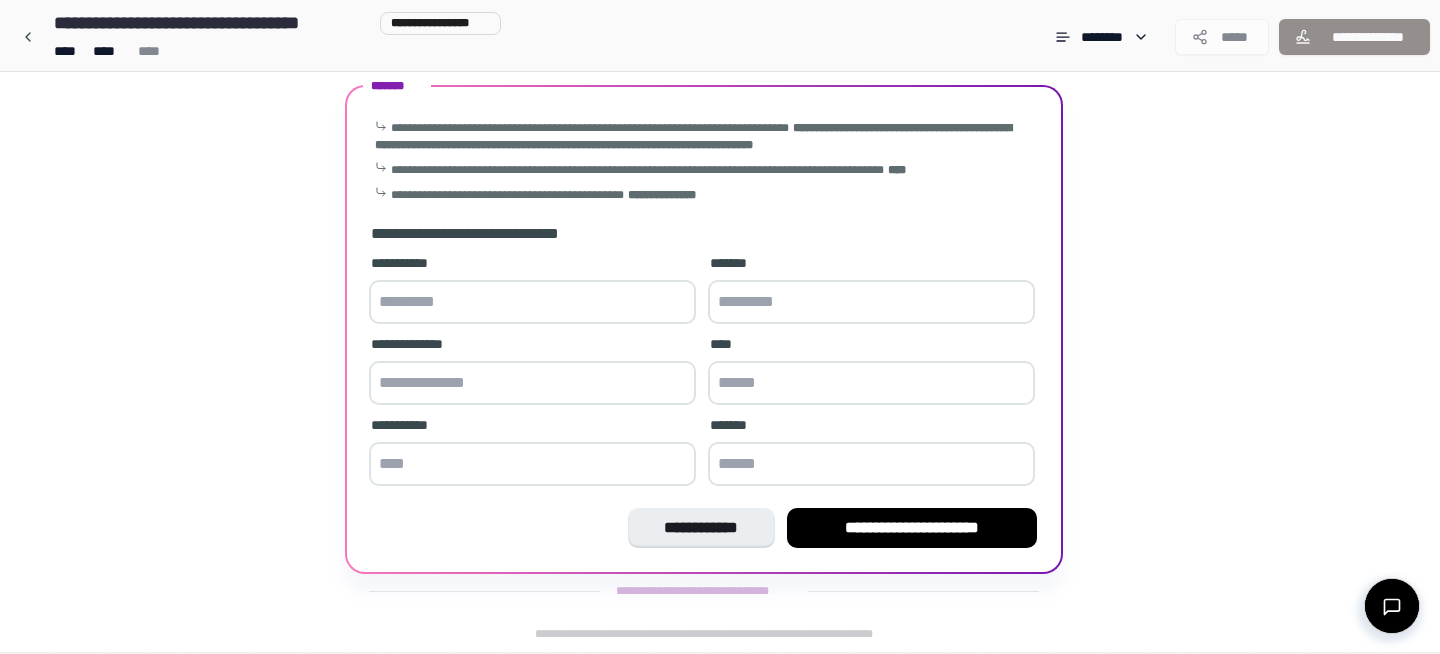 click at bounding box center [532, 302] 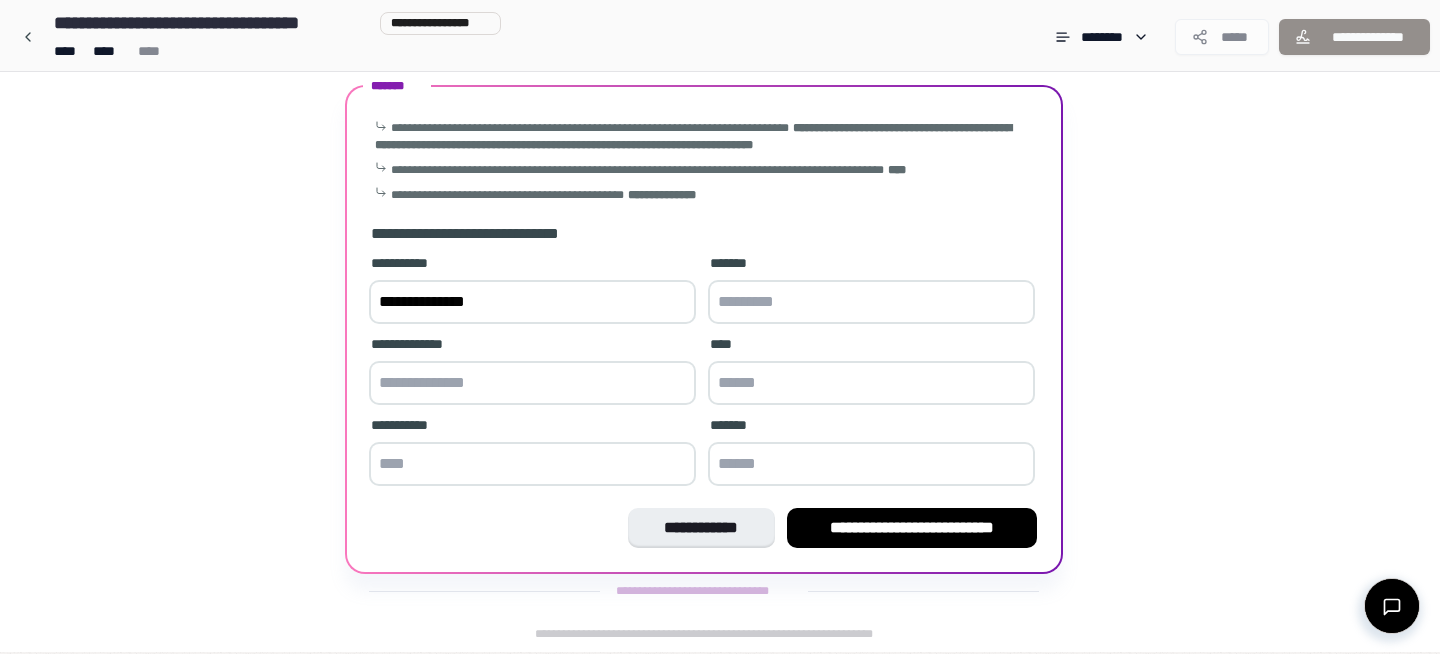 click on "**********" at bounding box center [532, 302] 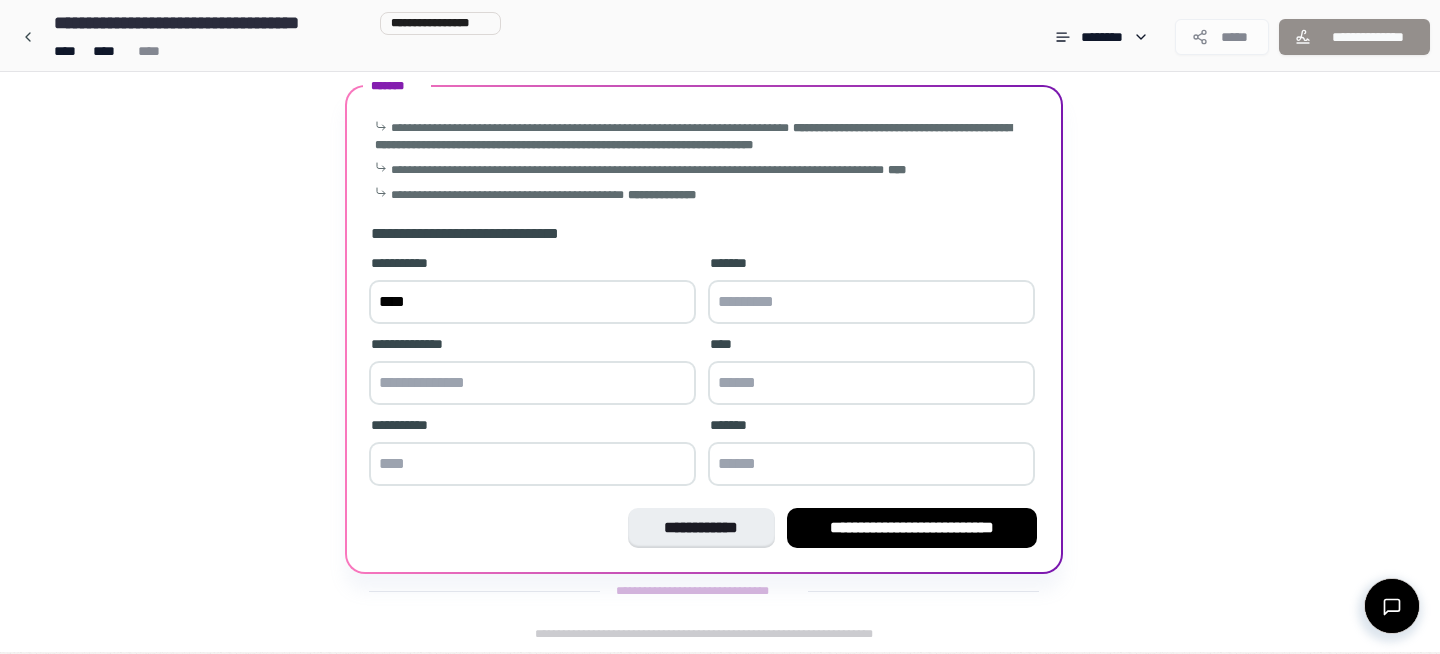 type on "****" 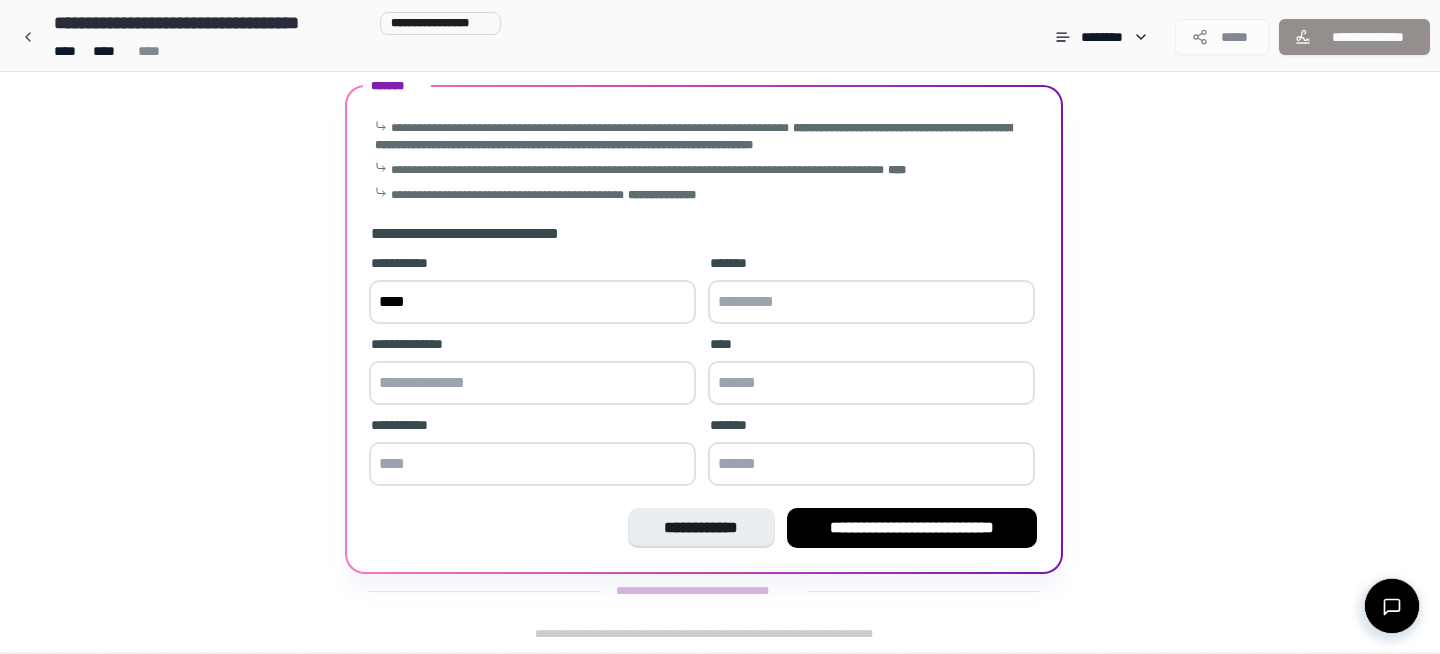 paste on "*********" 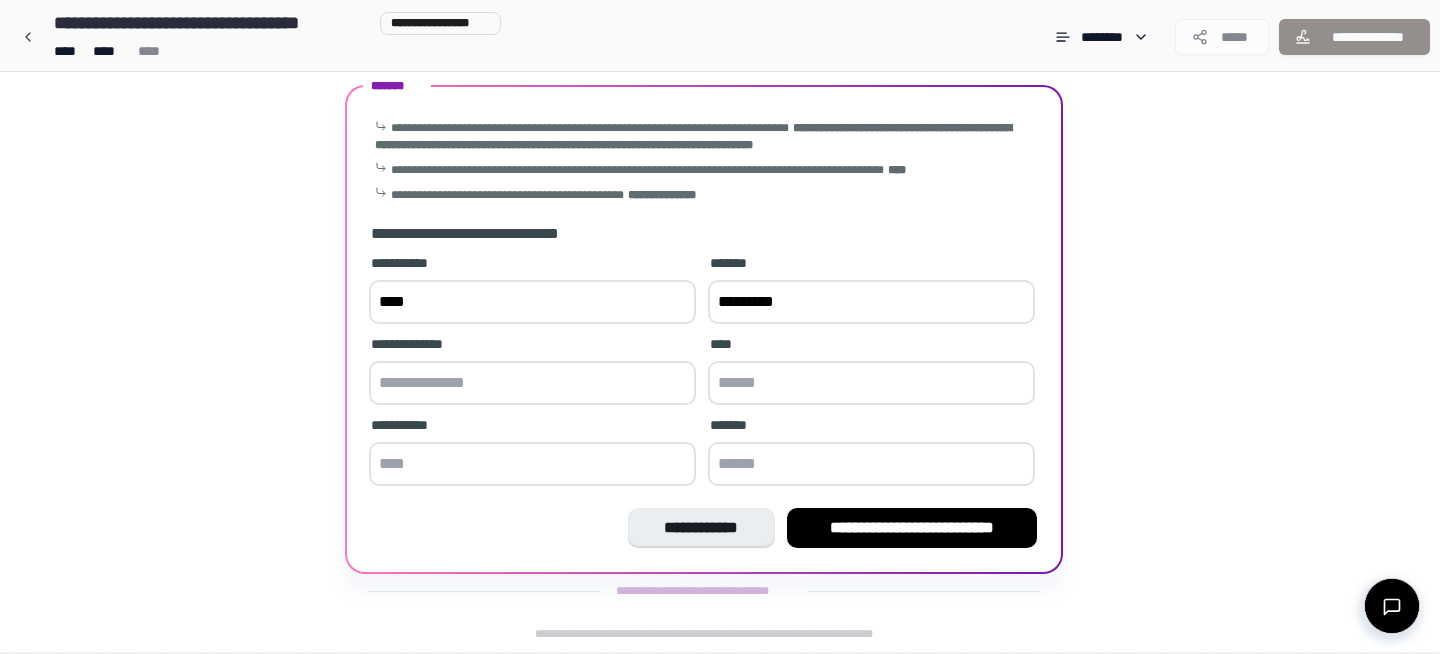 type on "*********" 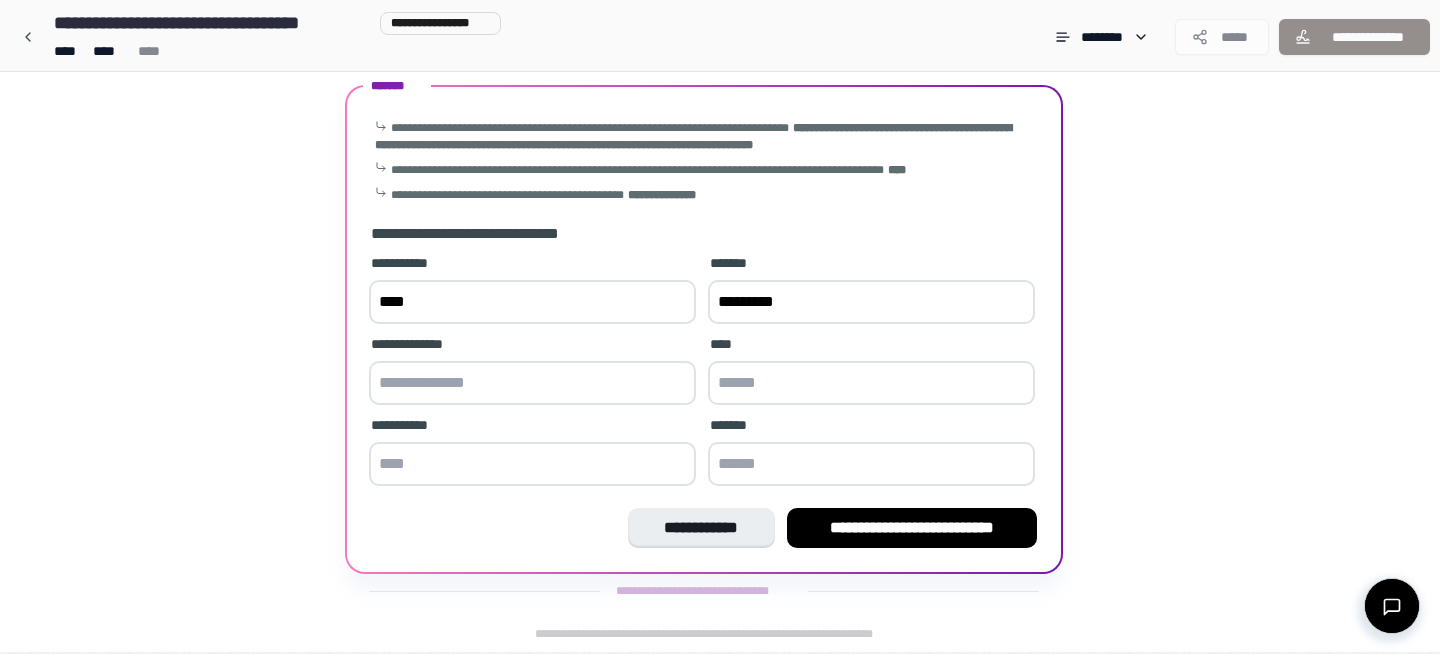 click at bounding box center (532, 383) 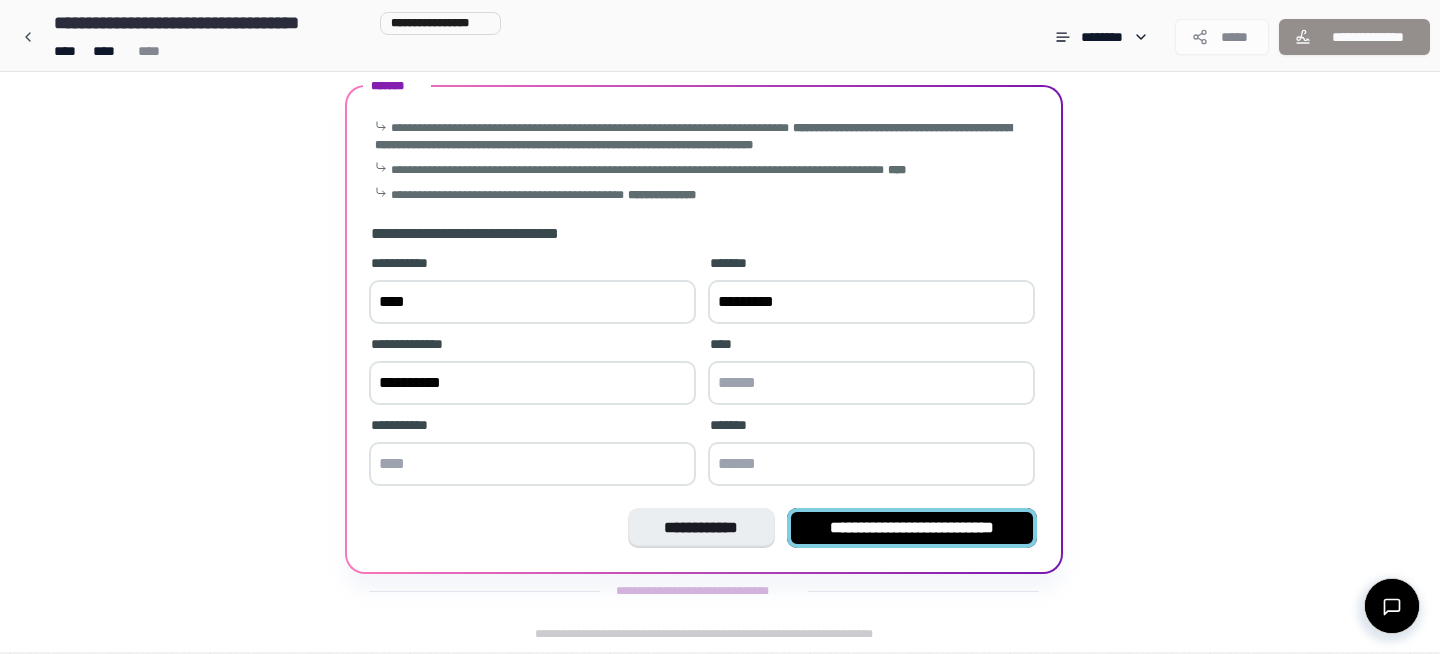 type on "**********" 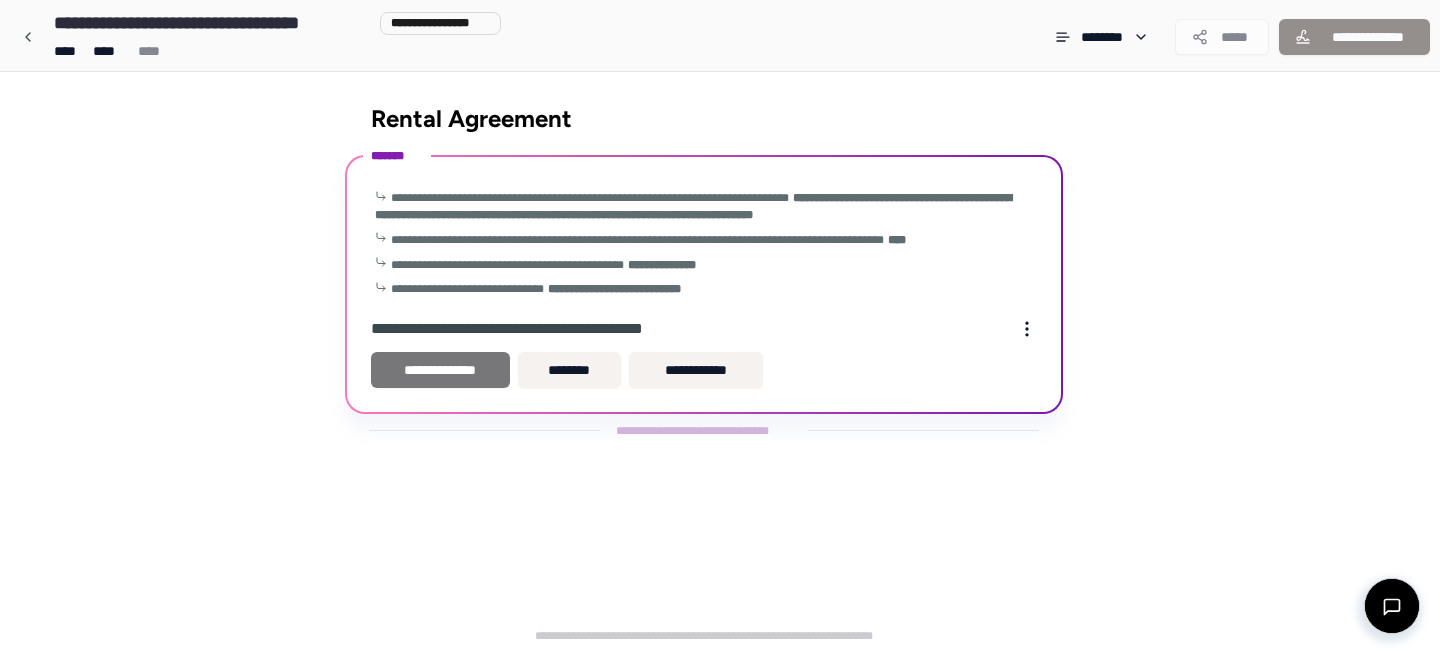 click on "**********" at bounding box center (440, 370) 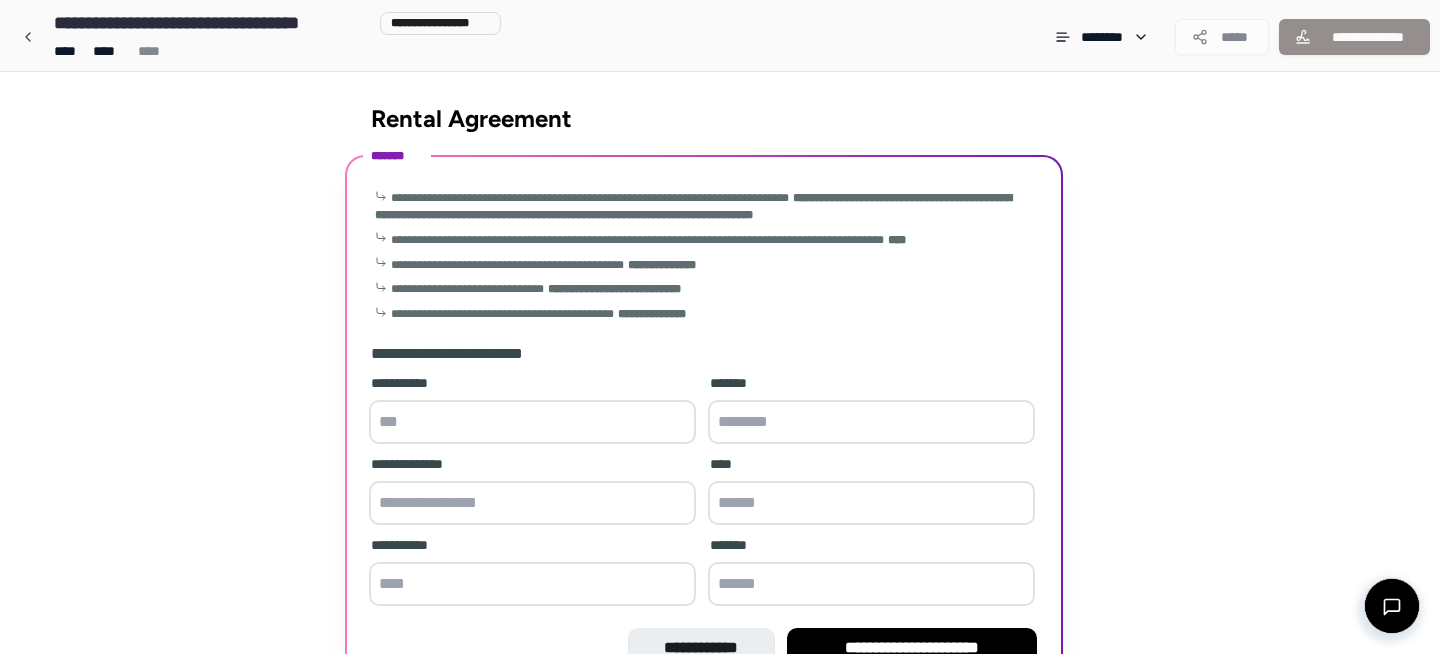 scroll, scrollTop: 121, scrollLeft: 0, axis: vertical 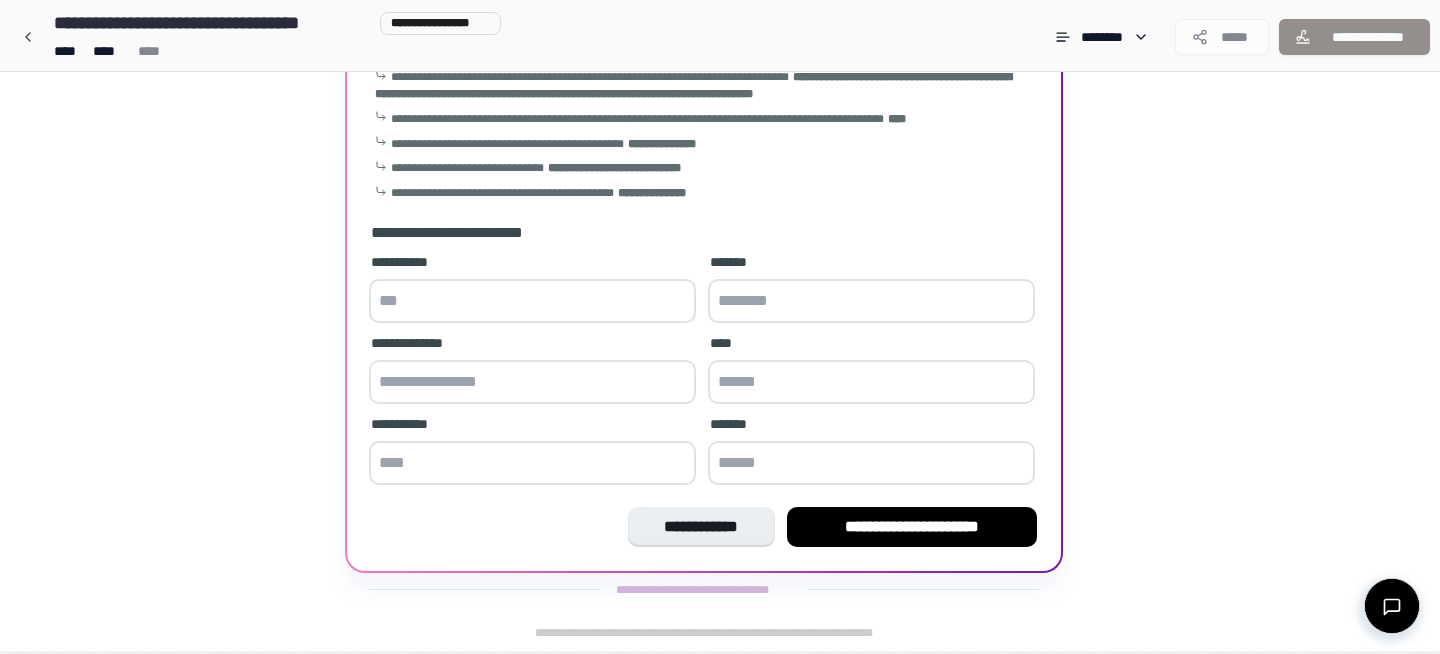 click at bounding box center (532, 301) 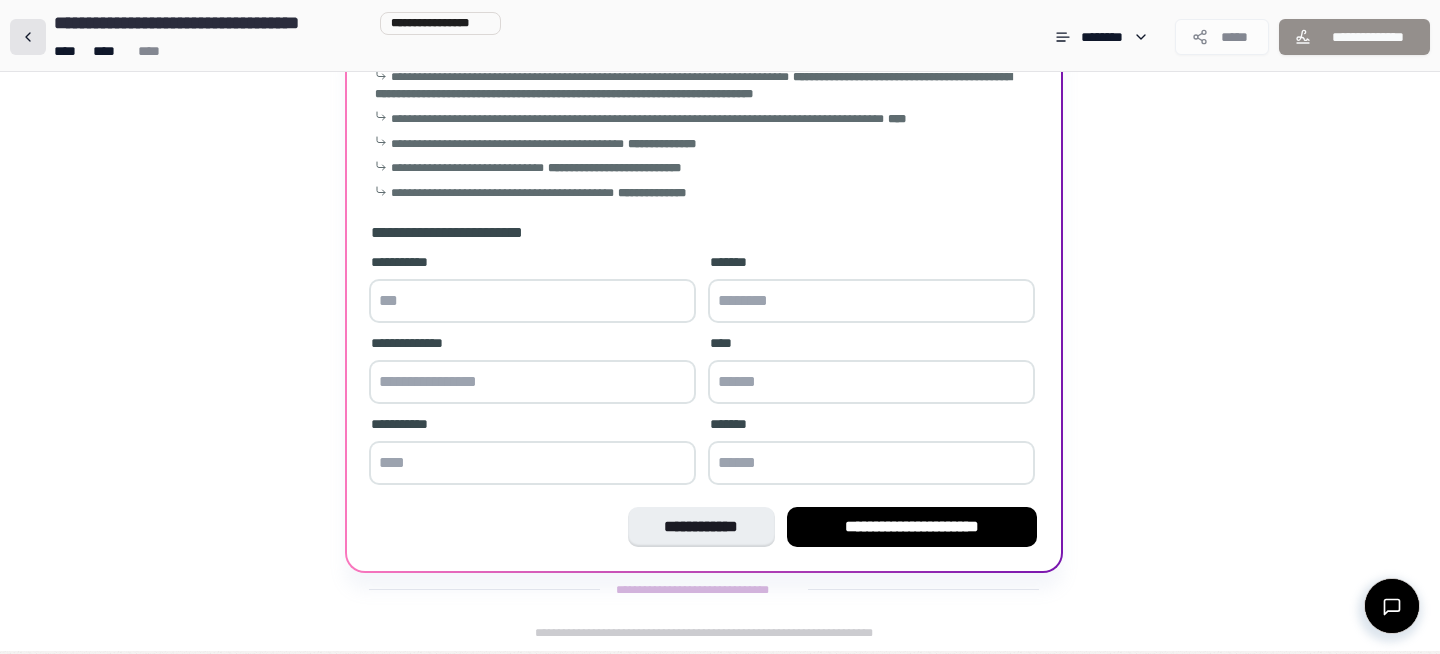click at bounding box center [28, 37] 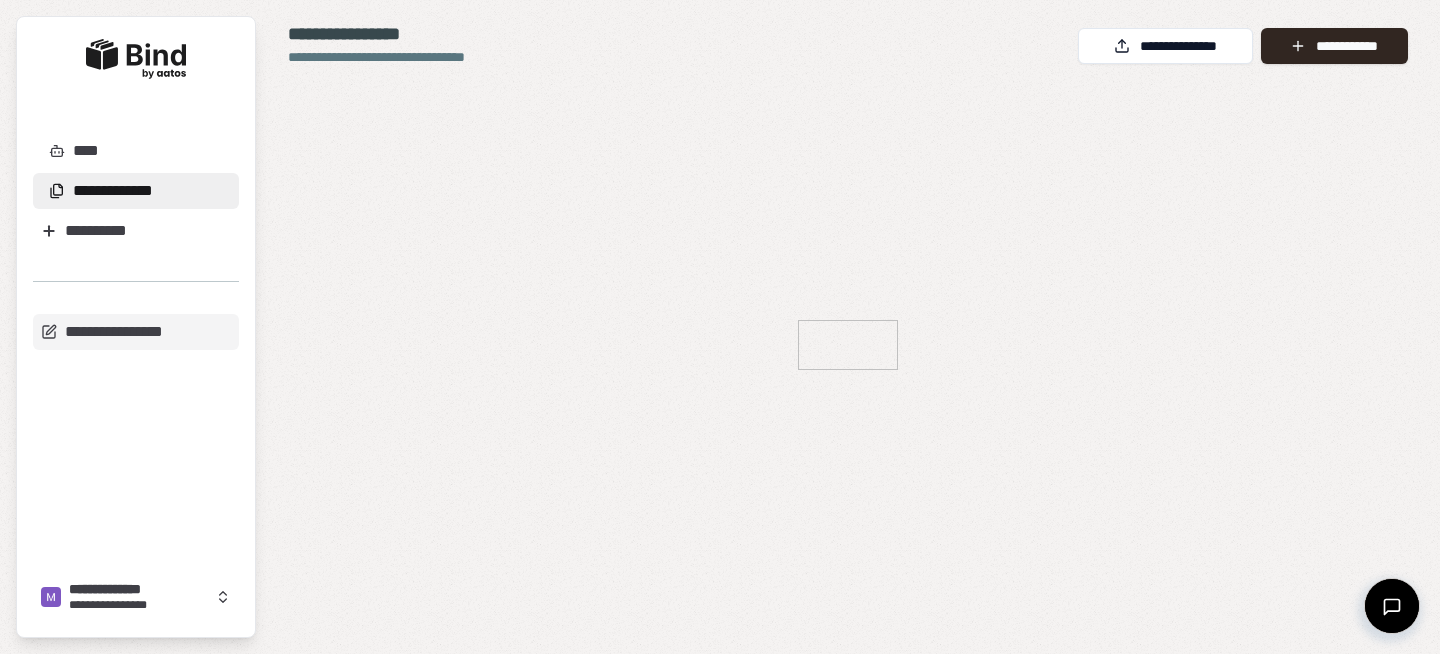 scroll, scrollTop: 0, scrollLeft: 0, axis: both 